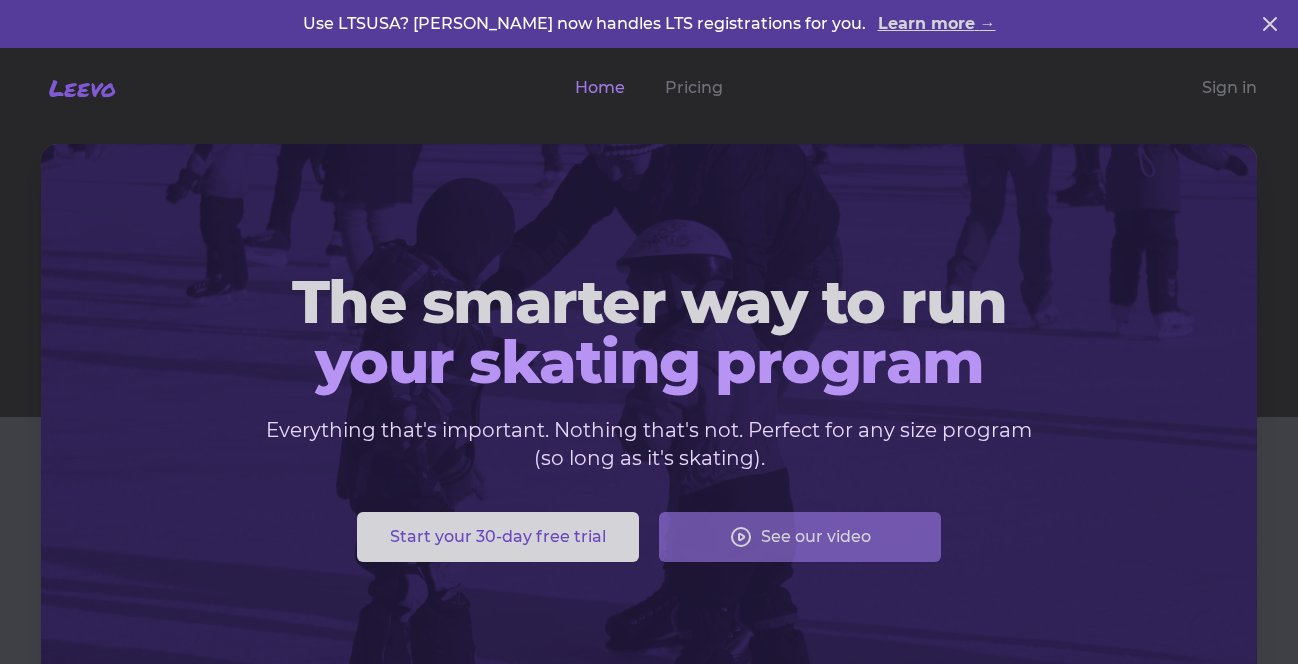 scroll, scrollTop: 0, scrollLeft: 0, axis: both 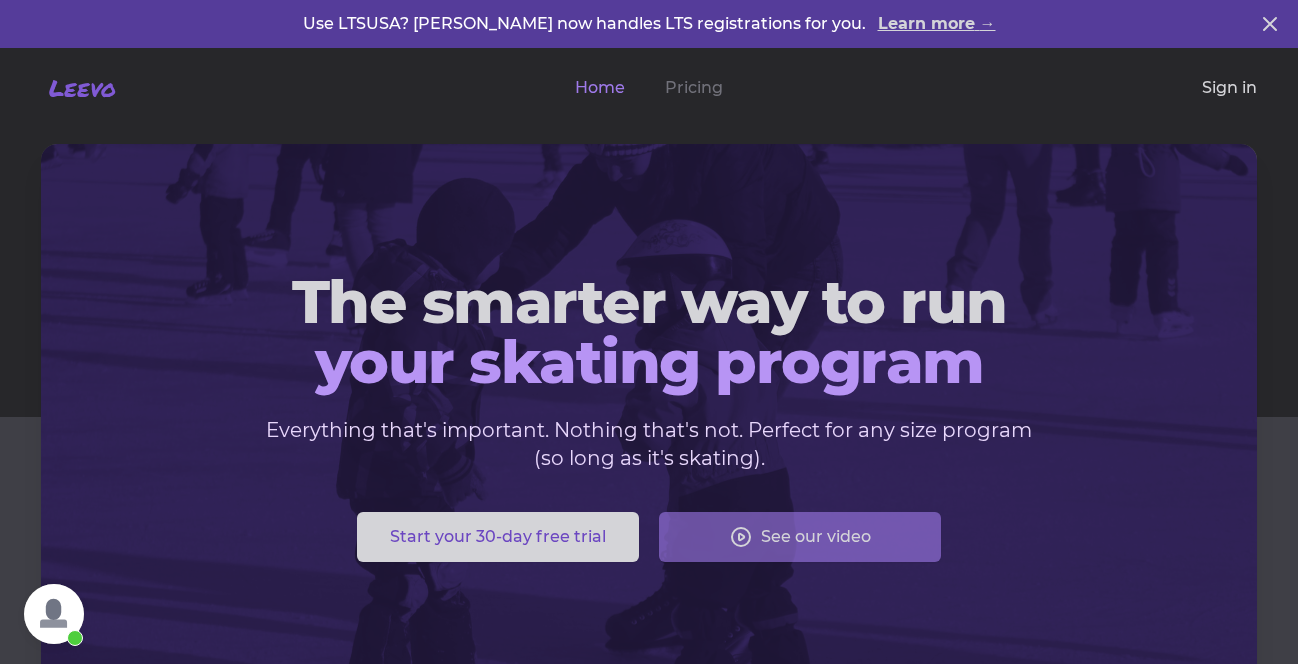 click on "Sign in" at bounding box center [1229, 88] 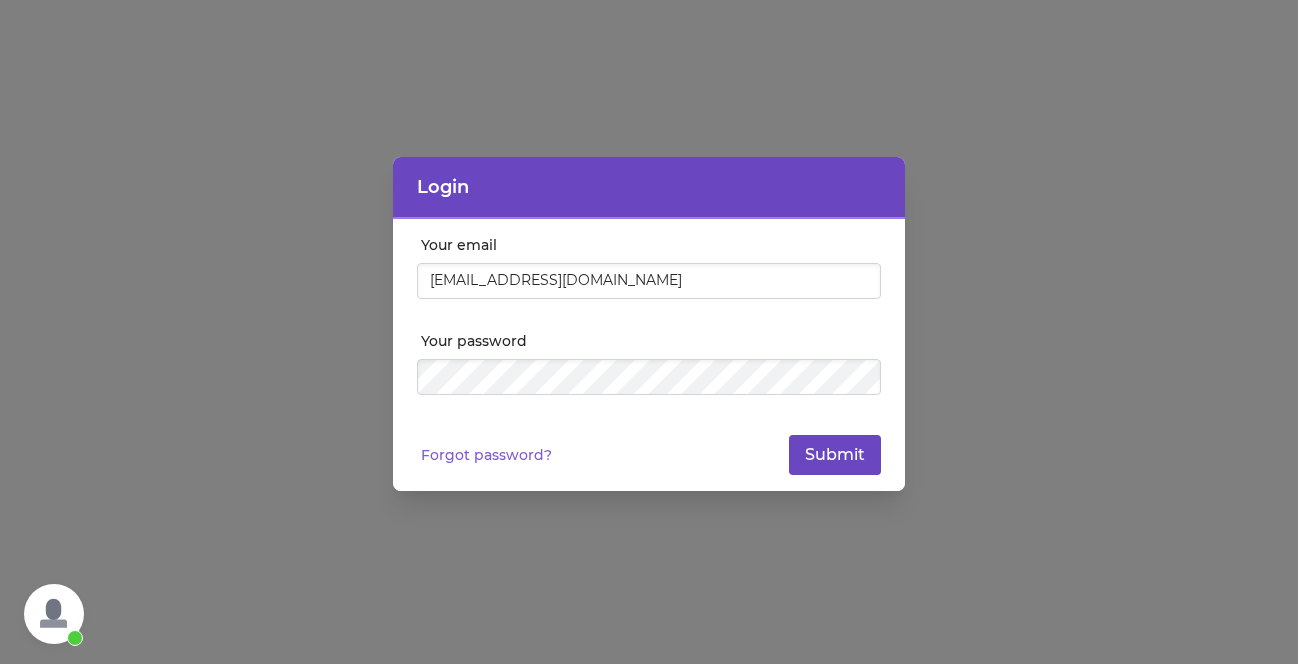 type on "[EMAIL_ADDRESS][DOMAIN_NAME]" 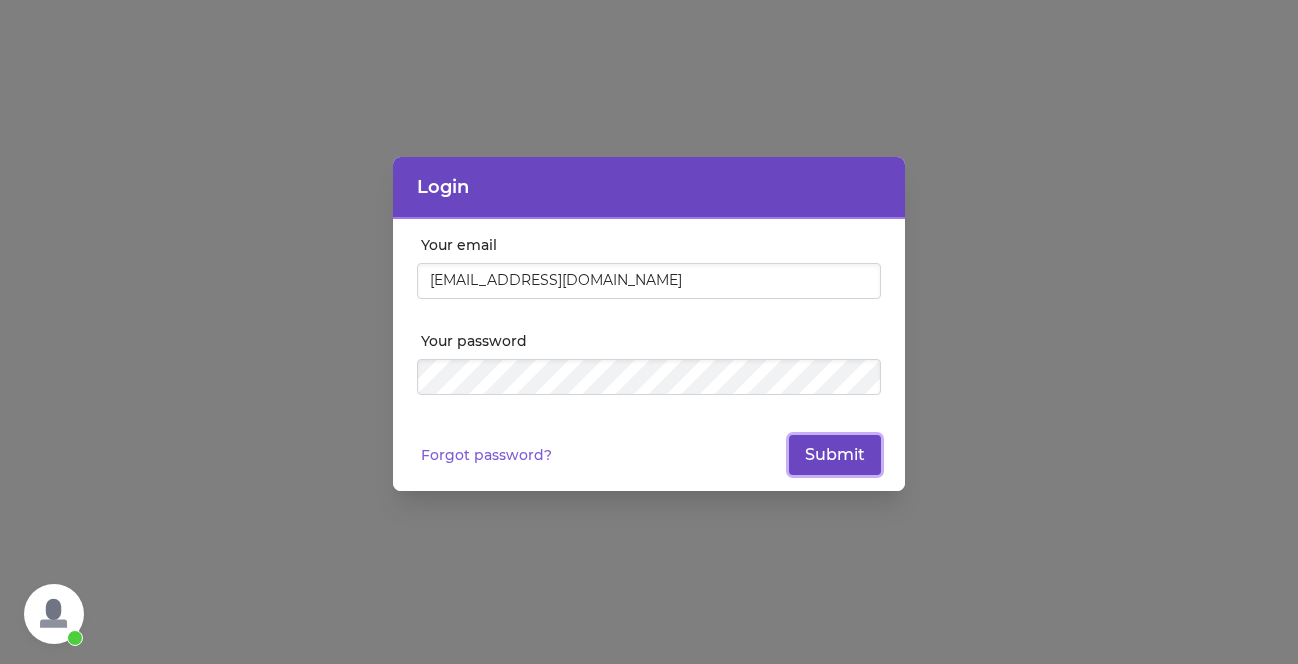click on "Submit" at bounding box center [835, 455] 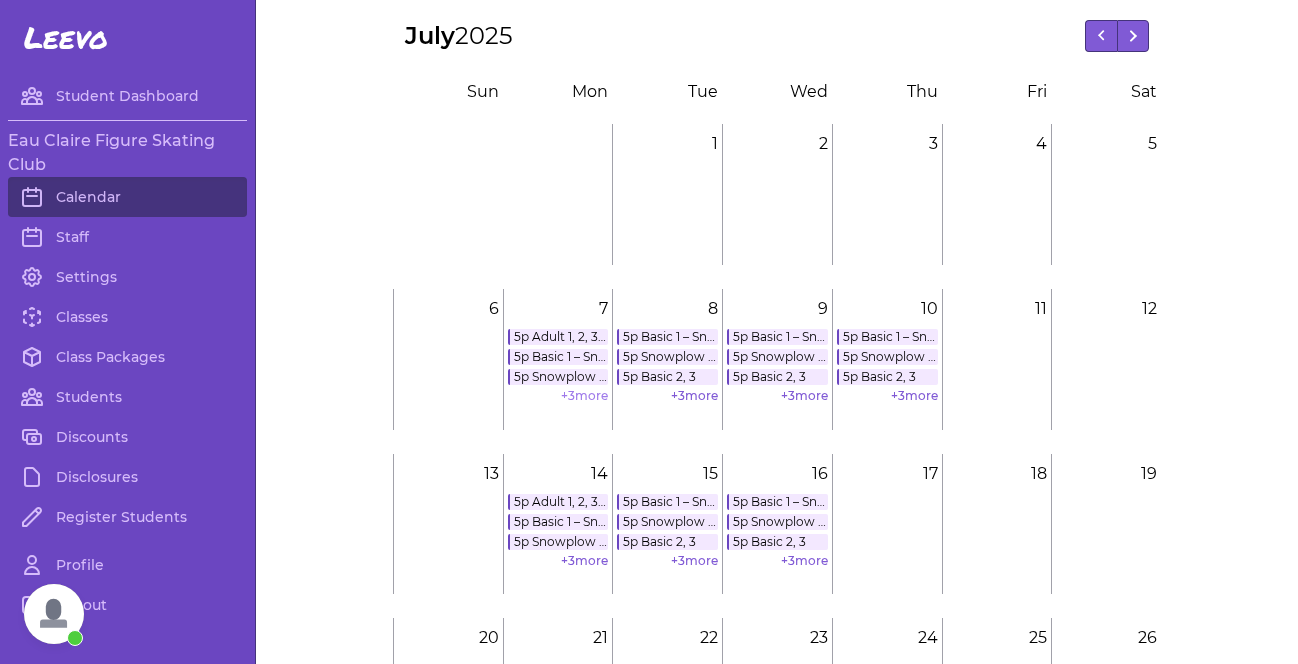 click on "+ 3  more" at bounding box center (584, 395) 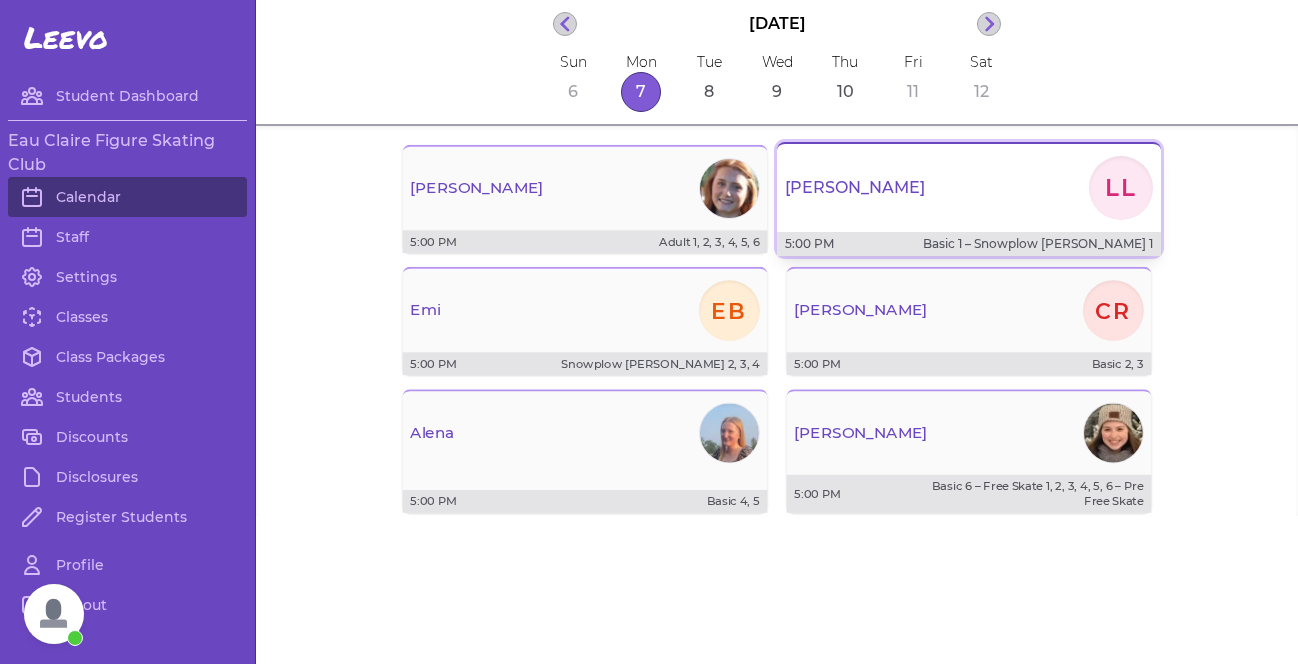 click on "[PERSON_NAME]" at bounding box center [969, 188] 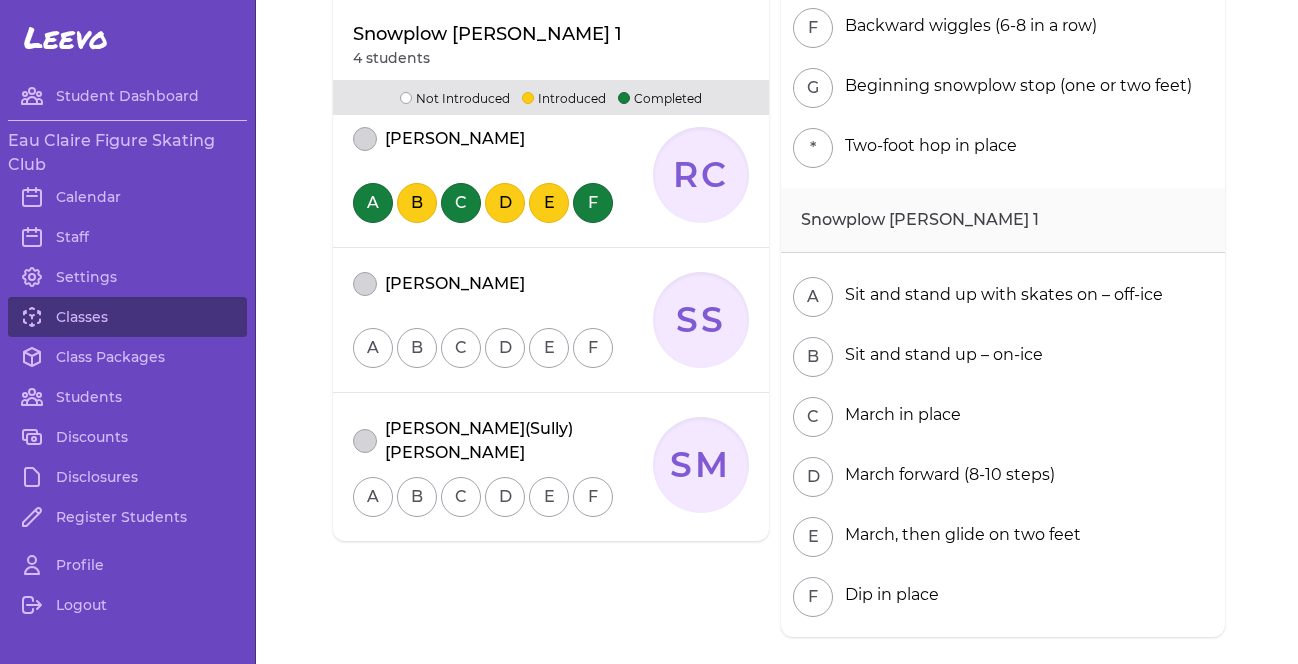 scroll, scrollTop: 771, scrollLeft: 0, axis: vertical 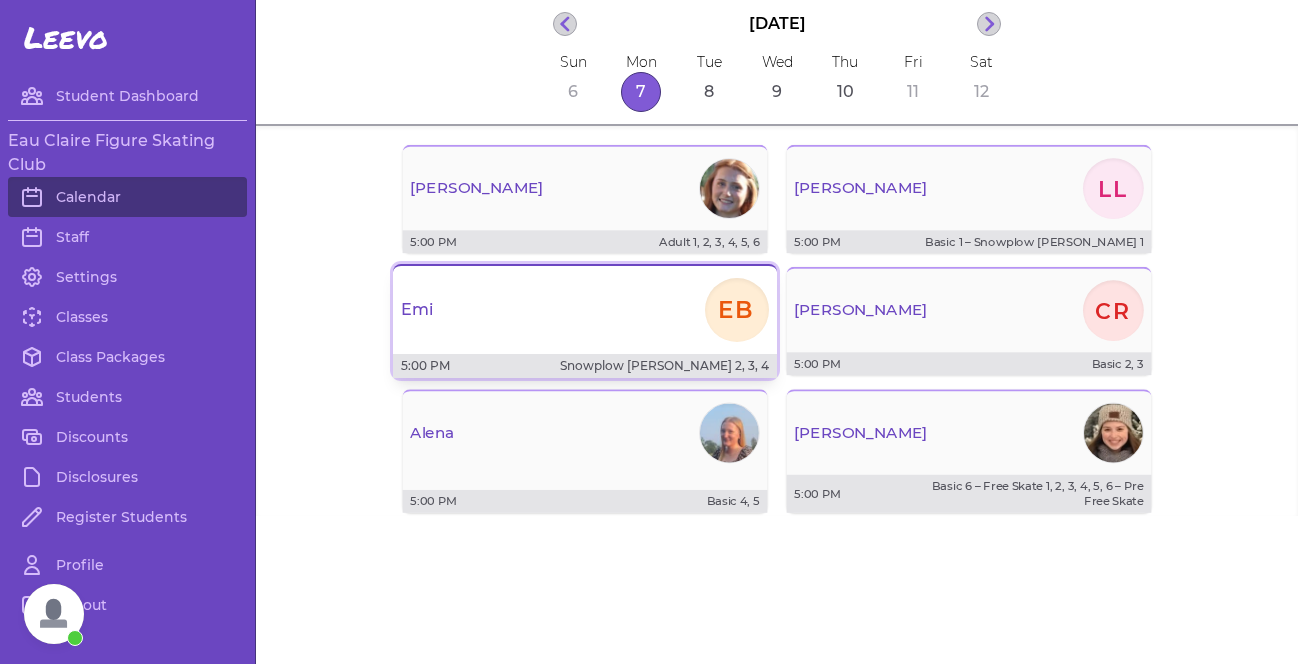 click on "Emi EB" at bounding box center (585, 310) 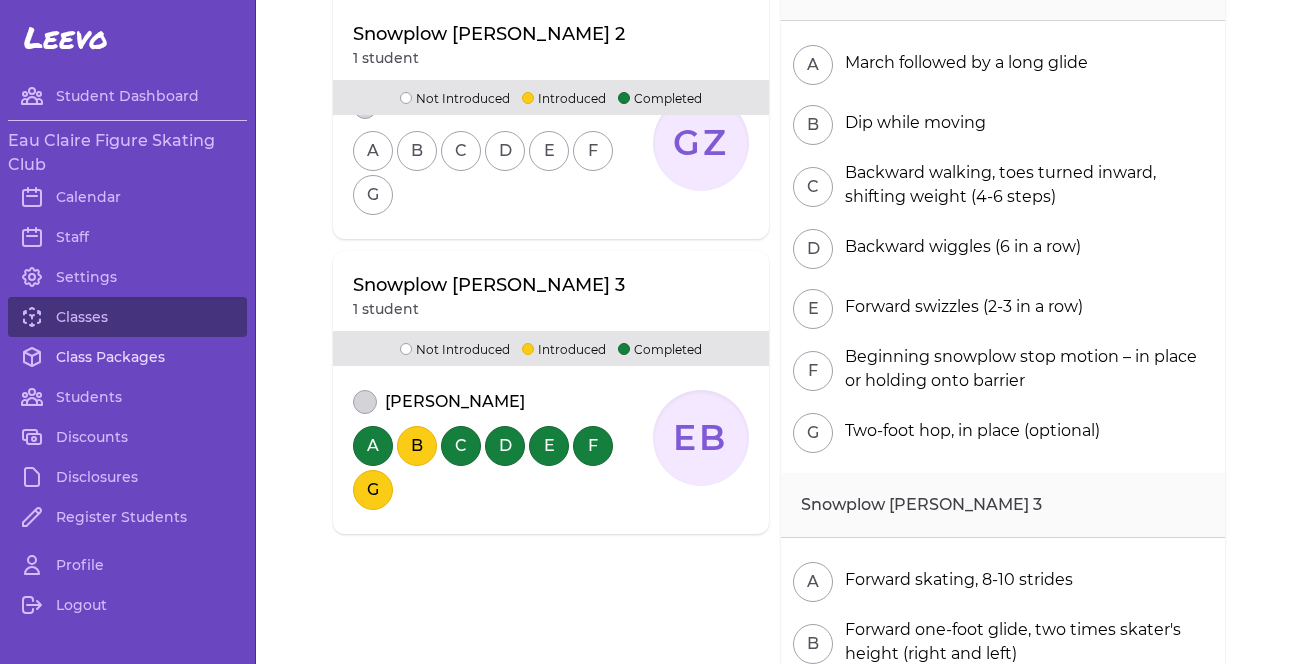 scroll, scrollTop: 333, scrollLeft: 0, axis: vertical 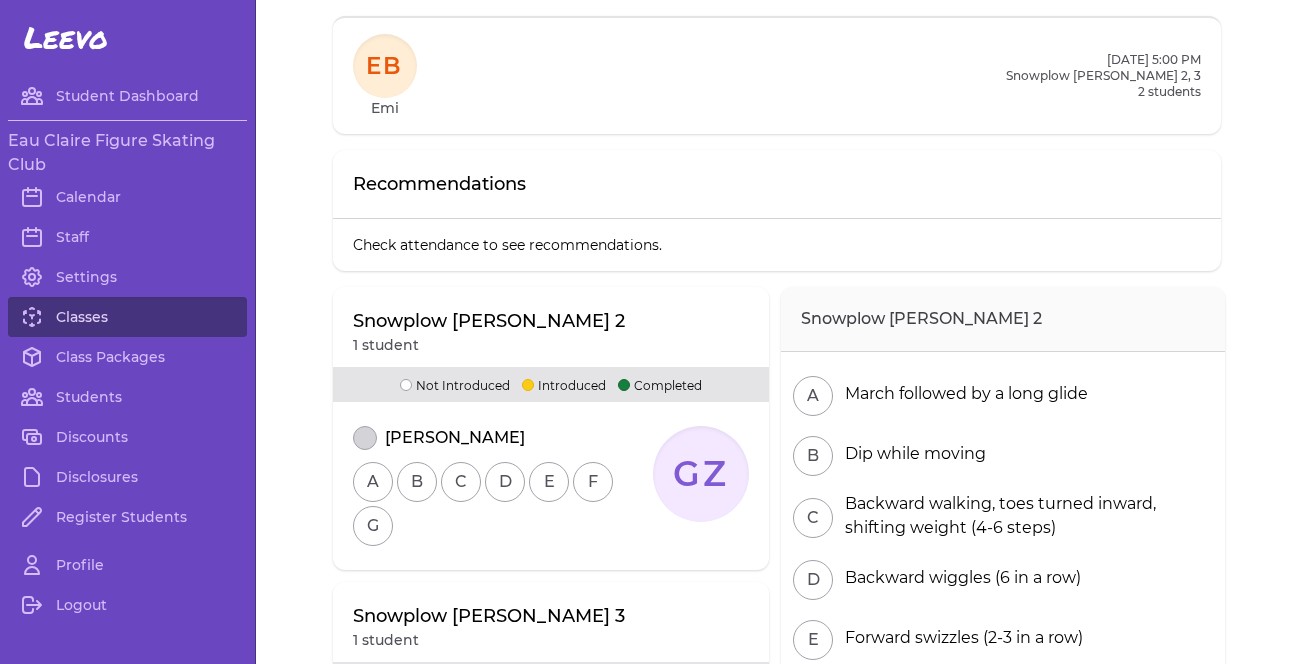 click on "Classes" at bounding box center [127, 317] 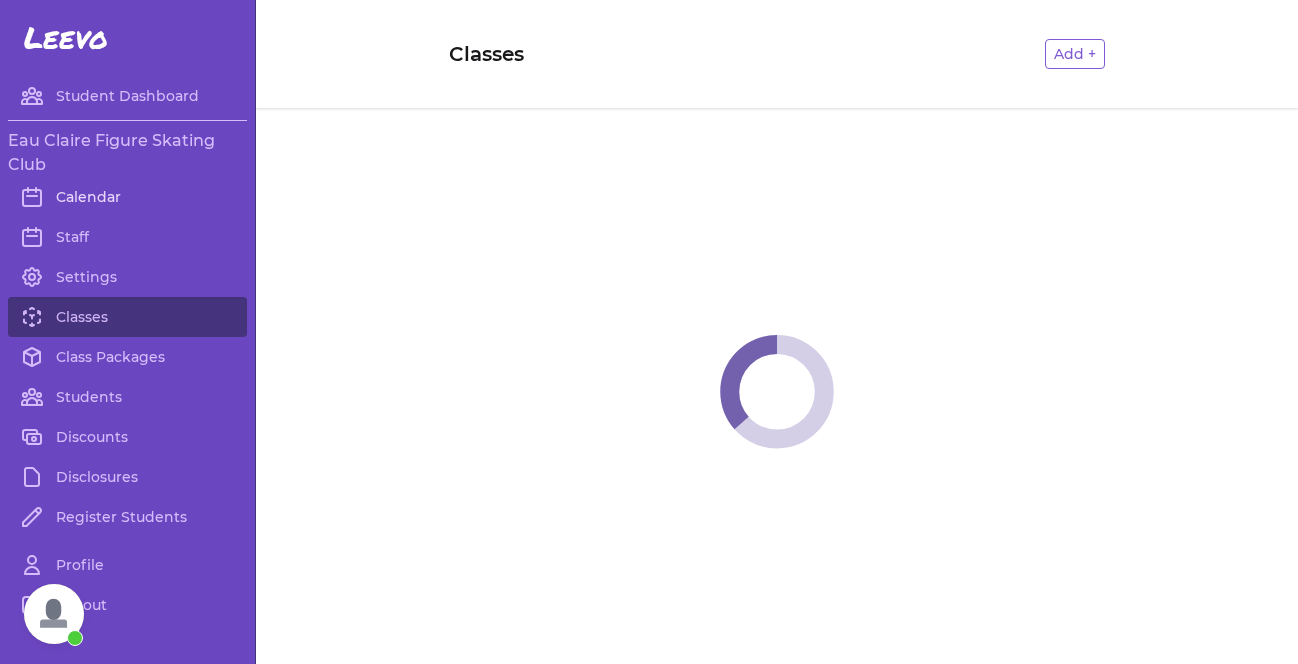 click on "Calendar" at bounding box center (127, 197) 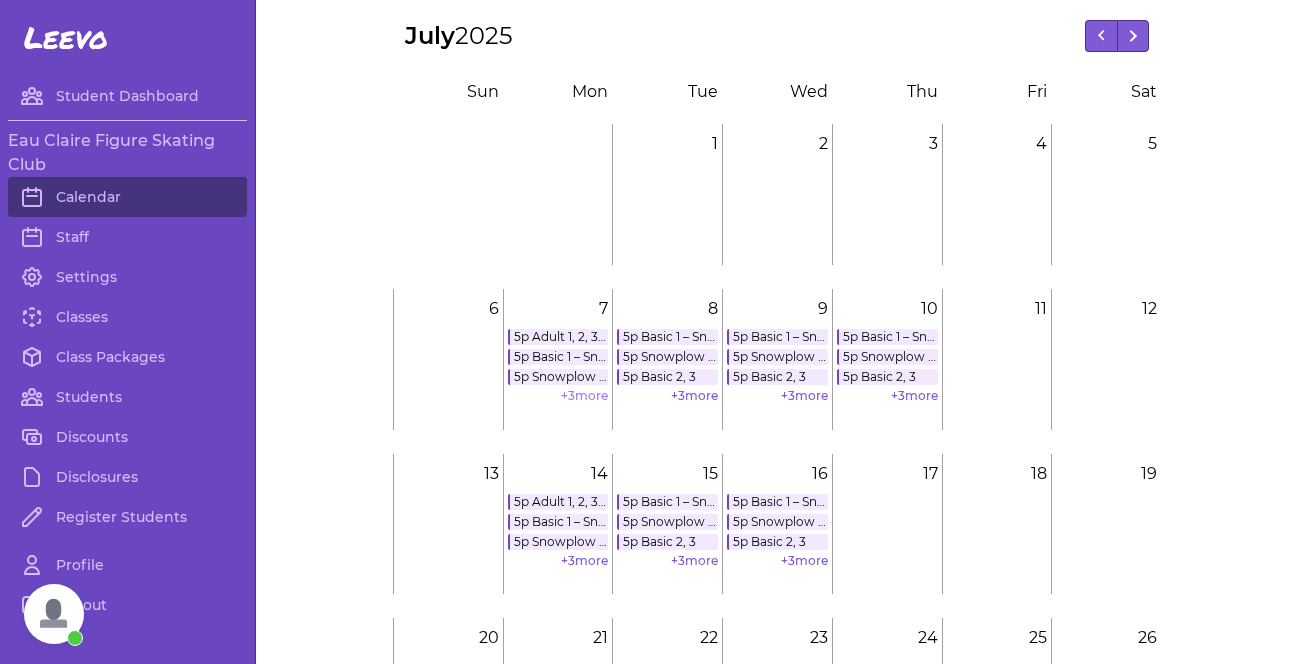 click on "+ 3  more" at bounding box center [584, 395] 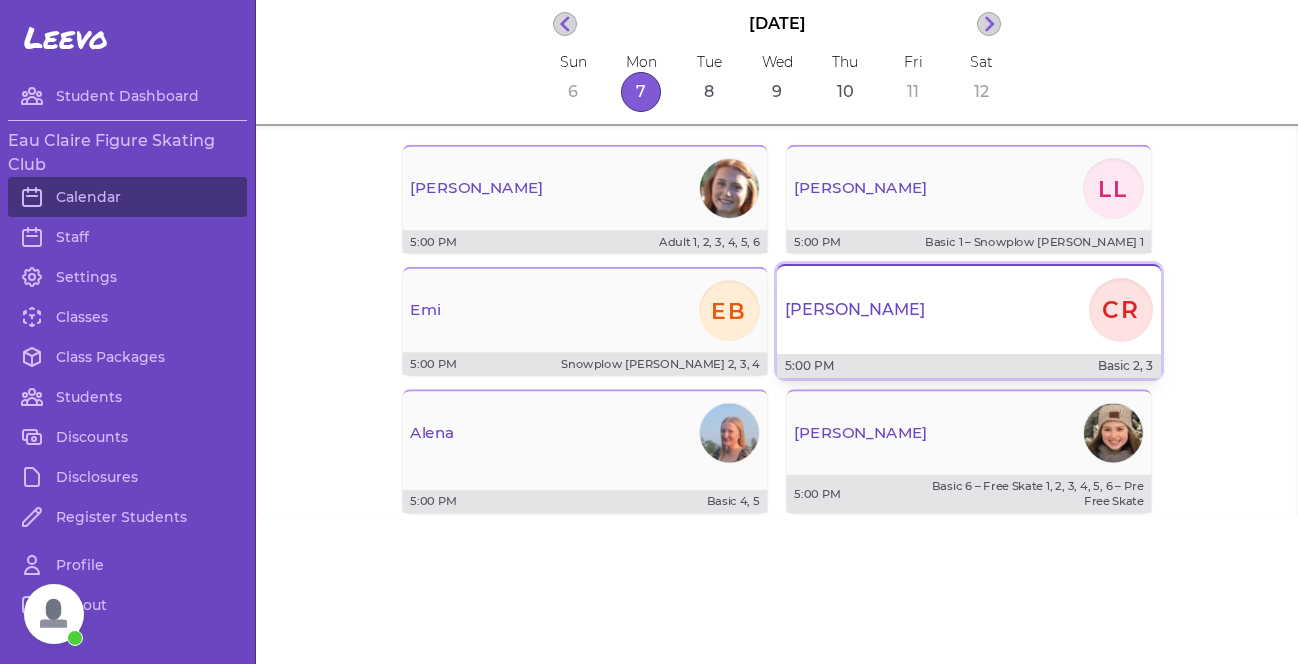 click on "[PERSON_NAME] CR" at bounding box center (969, 310) 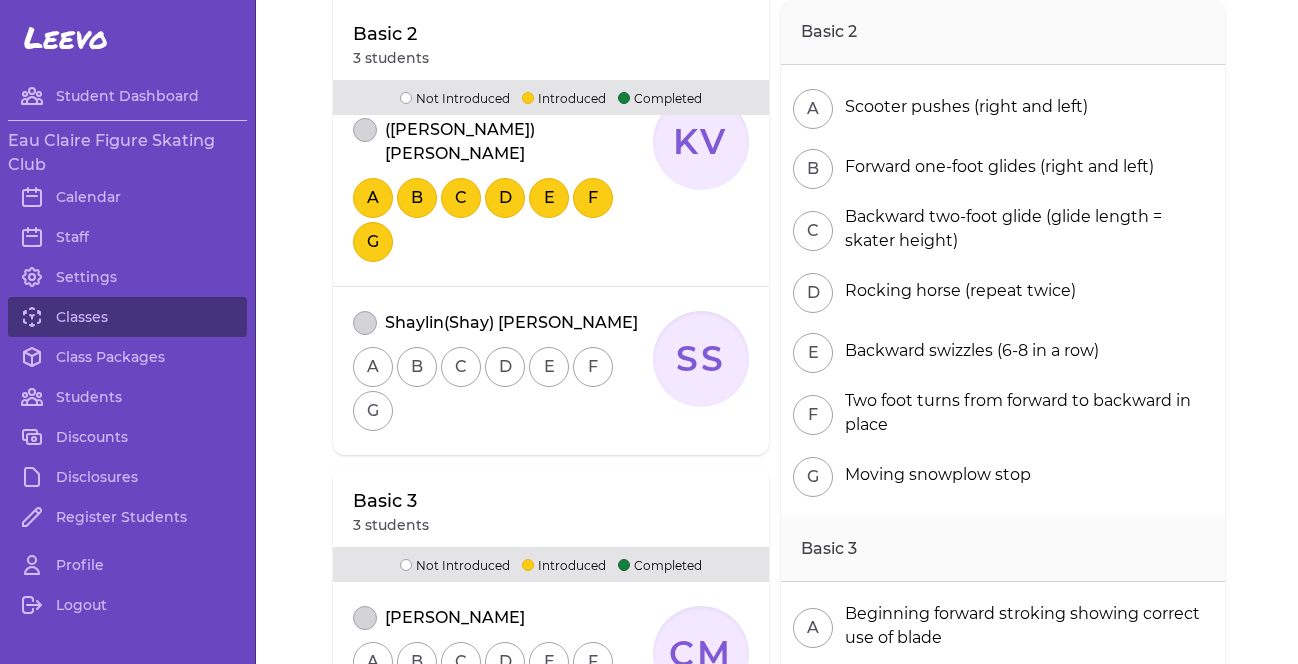 scroll, scrollTop: 464, scrollLeft: 0, axis: vertical 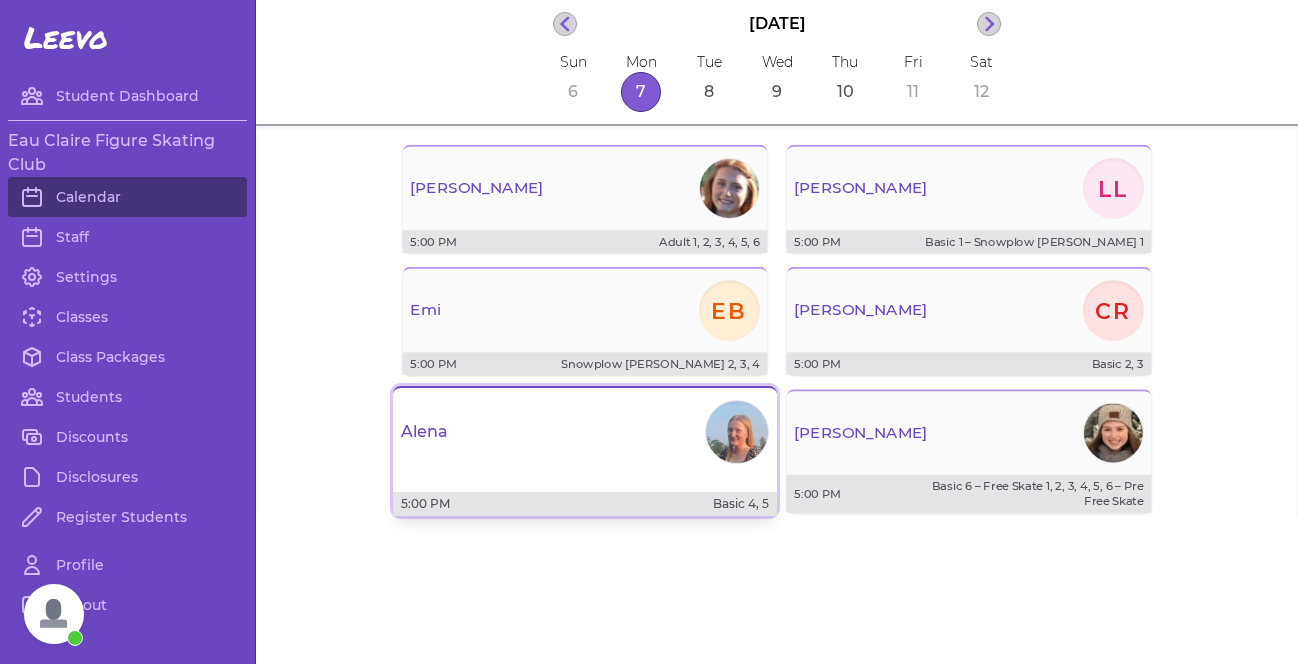 click on "Alena" at bounding box center [585, 432] 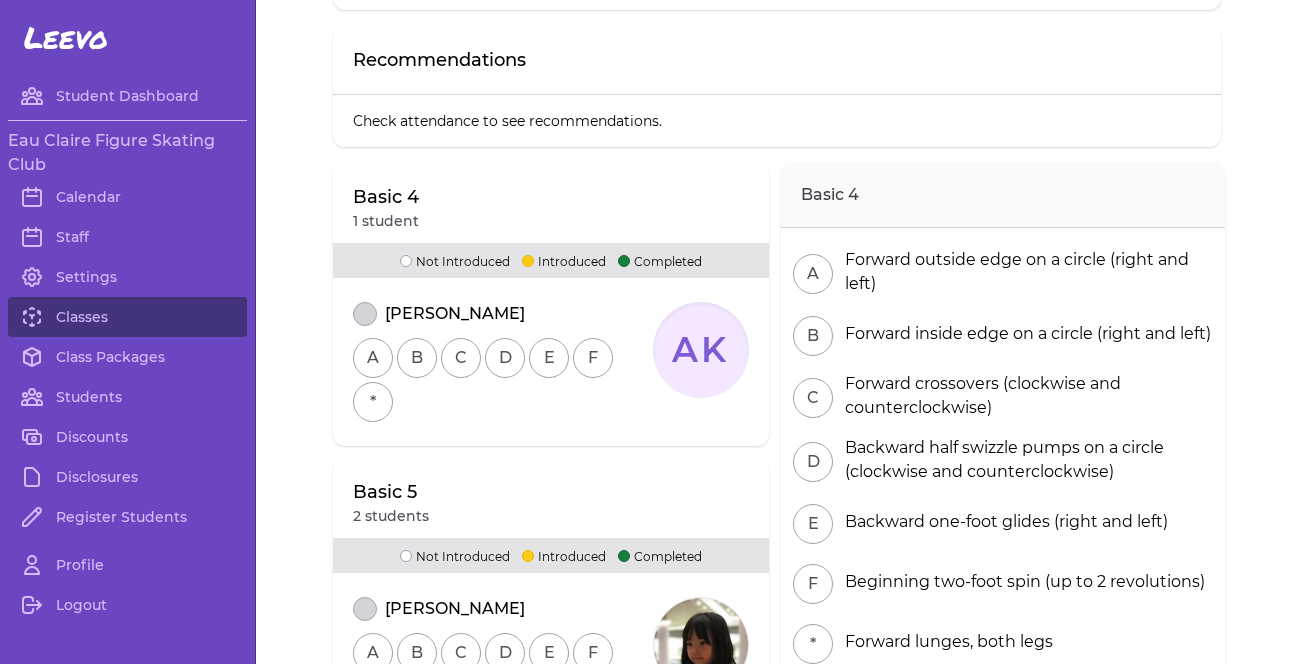 scroll, scrollTop: 0, scrollLeft: 0, axis: both 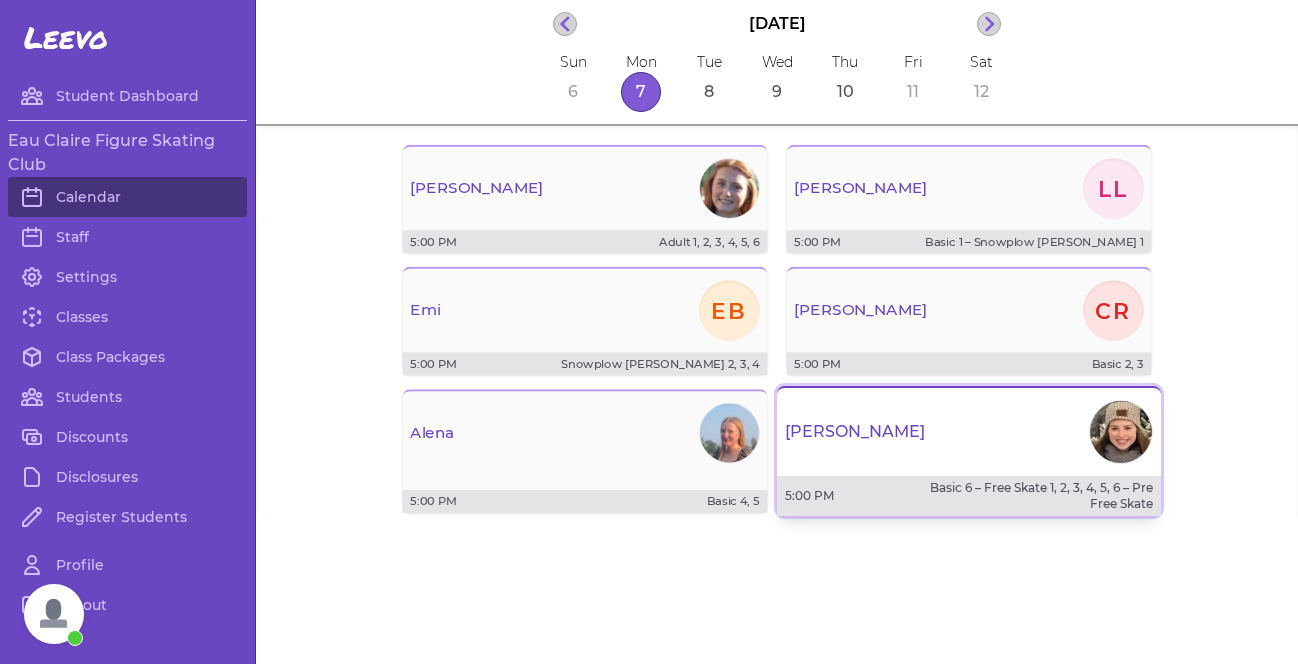 click on "[PERSON_NAME]" at bounding box center [969, 432] 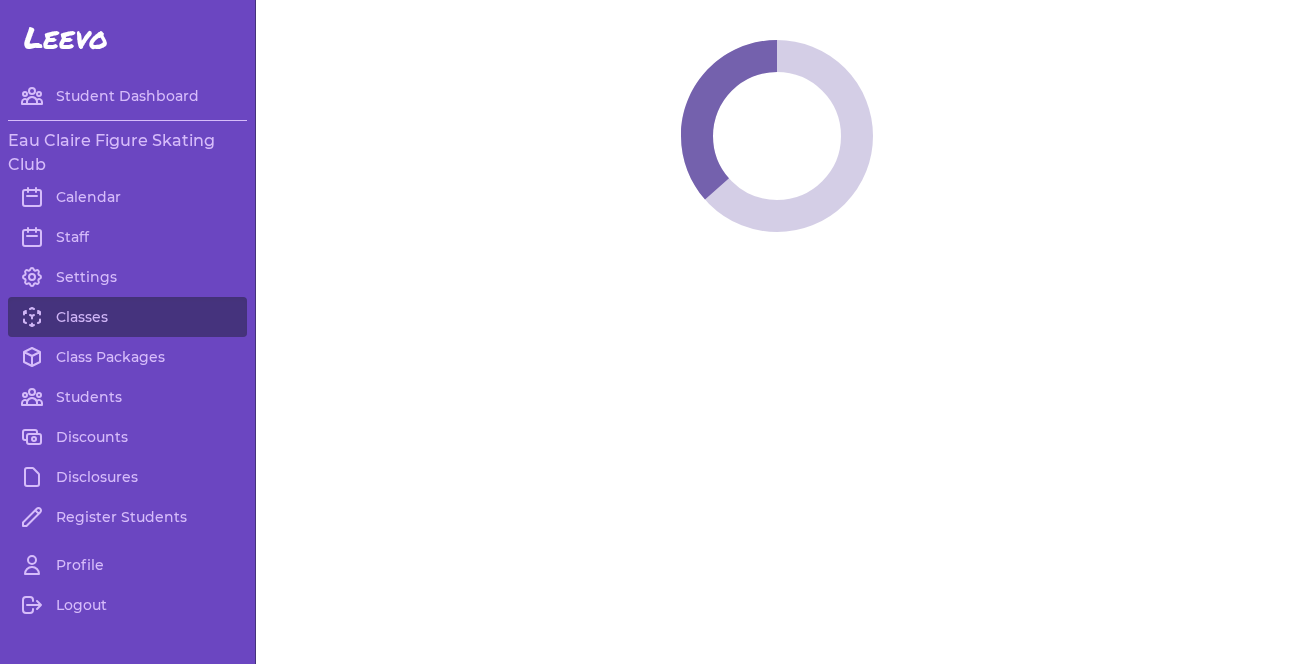 click at bounding box center [777, 332] 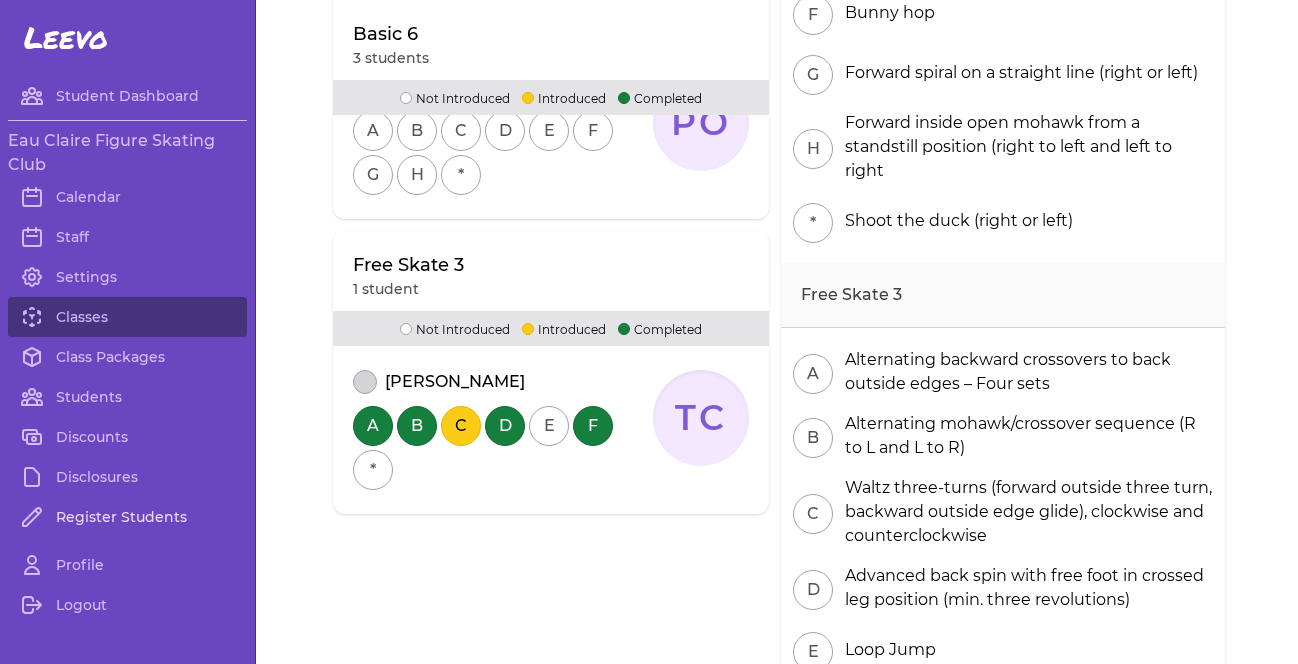 scroll, scrollTop: 696, scrollLeft: 0, axis: vertical 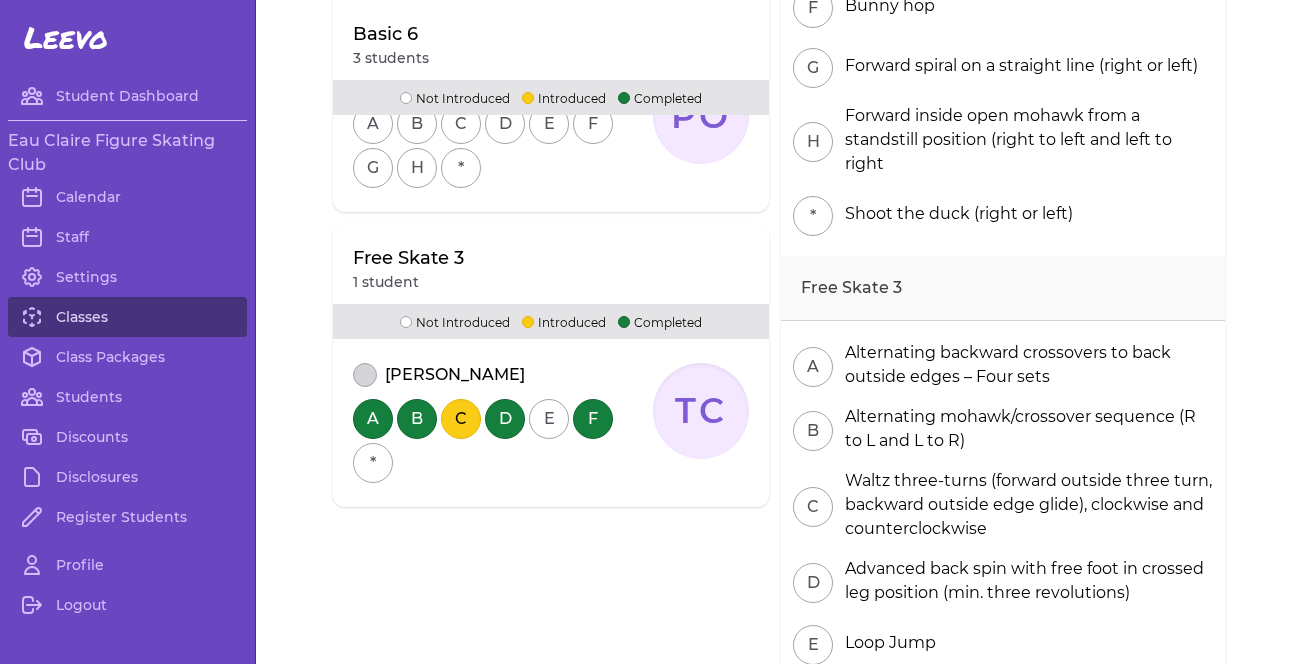 click on "Classes" at bounding box center (127, 317) 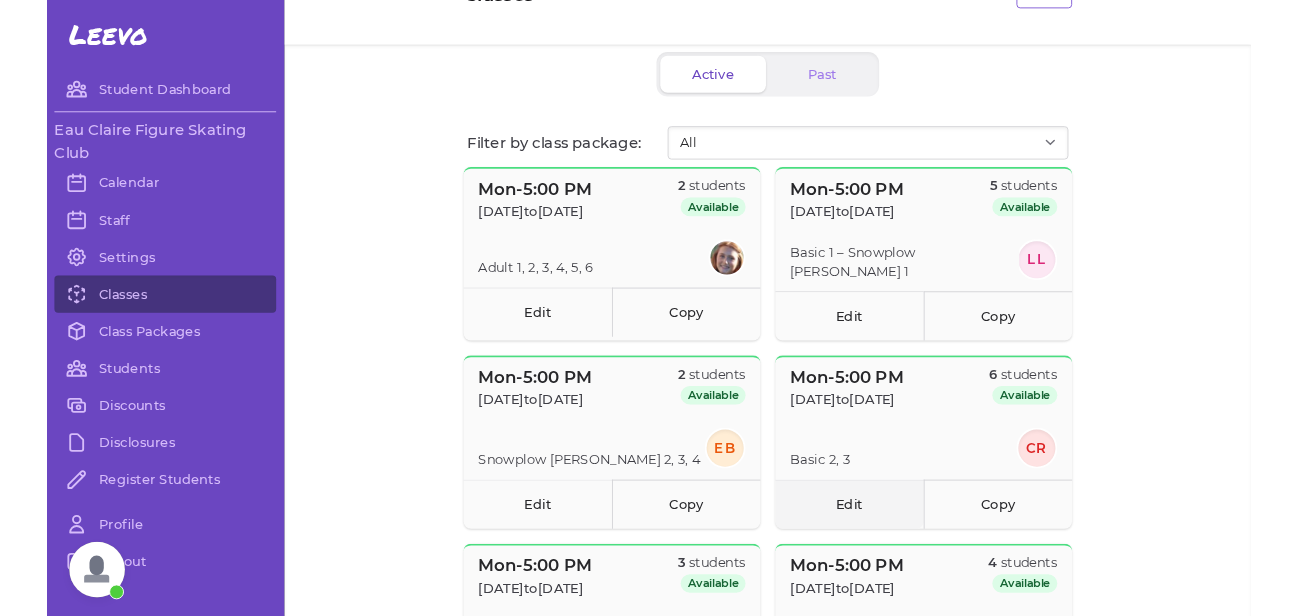 scroll, scrollTop: 67, scrollLeft: 0, axis: vertical 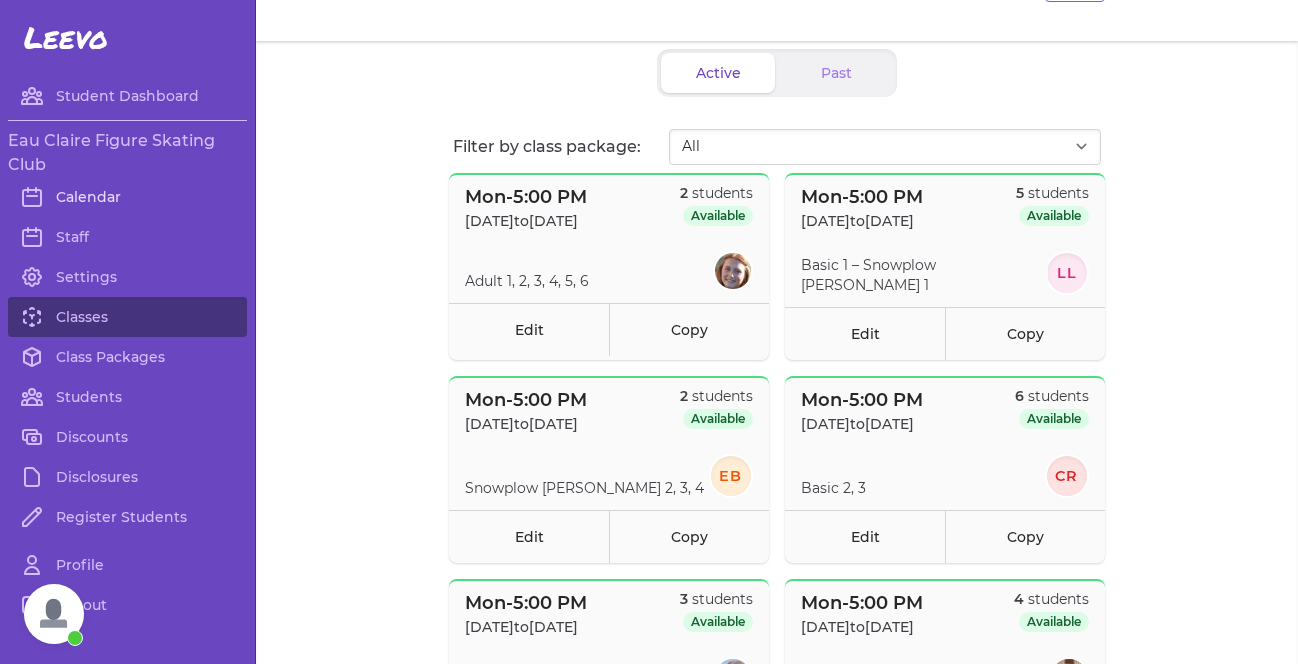 click on "Calendar" at bounding box center (127, 197) 